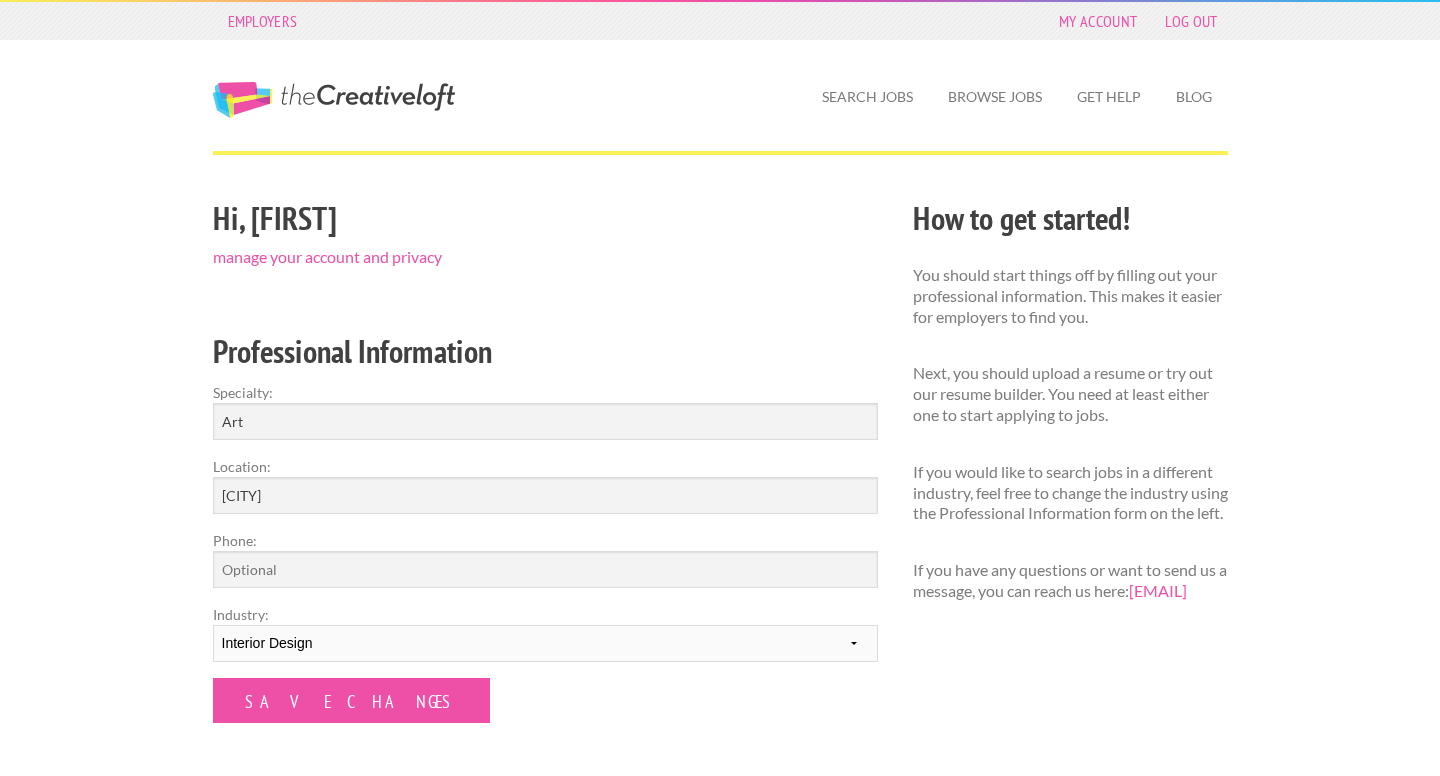 scroll, scrollTop: 0, scrollLeft: 0, axis: both 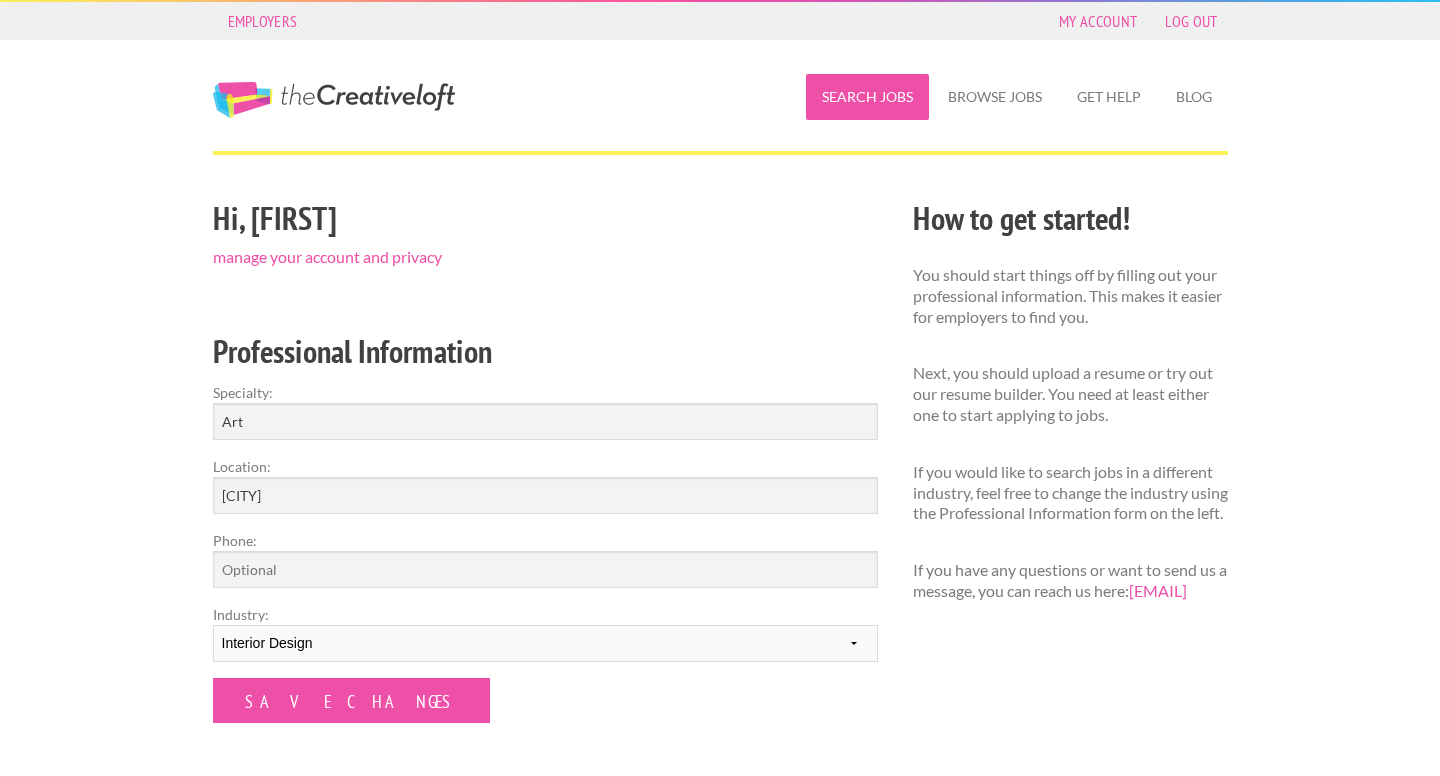 click on "Search Jobs" at bounding box center (867, 97) 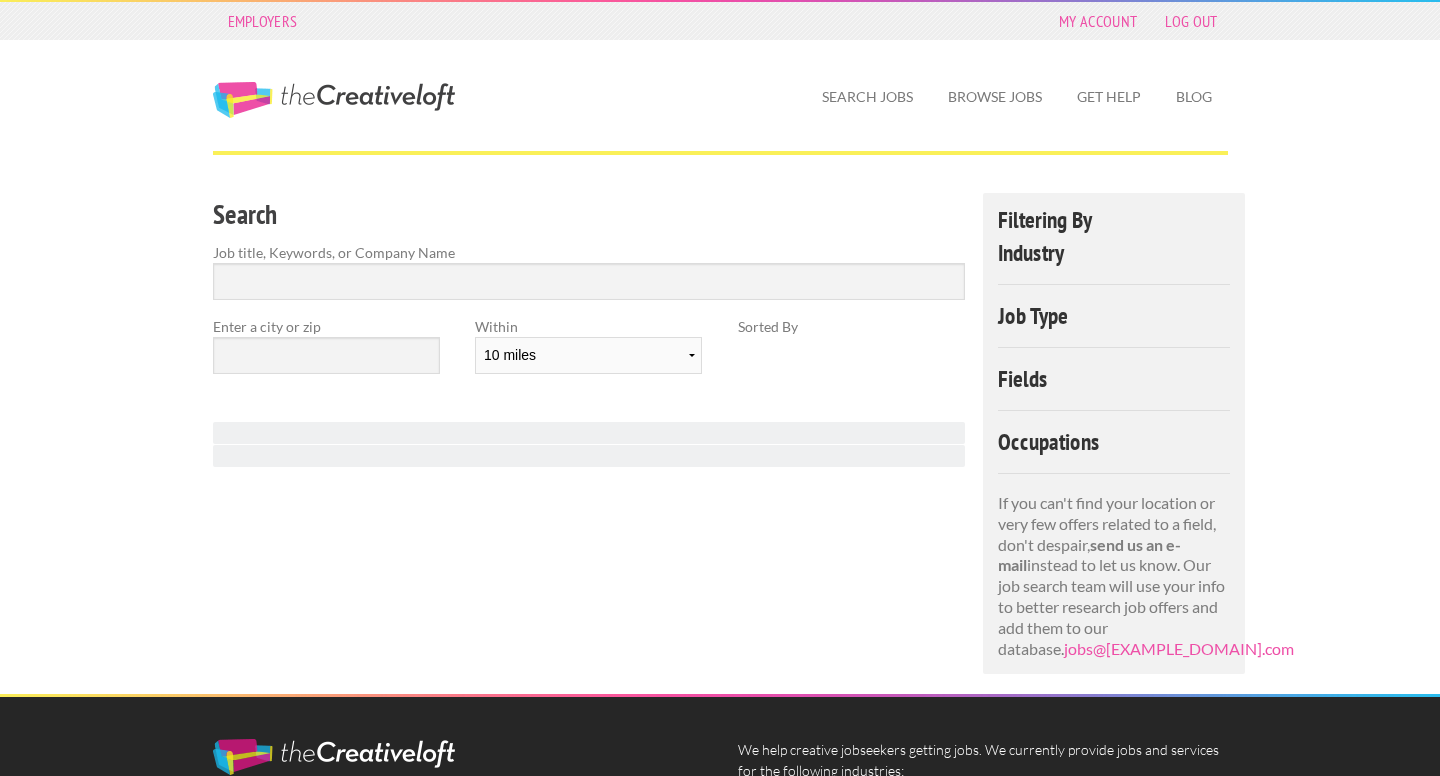 scroll, scrollTop: 0, scrollLeft: 0, axis: both 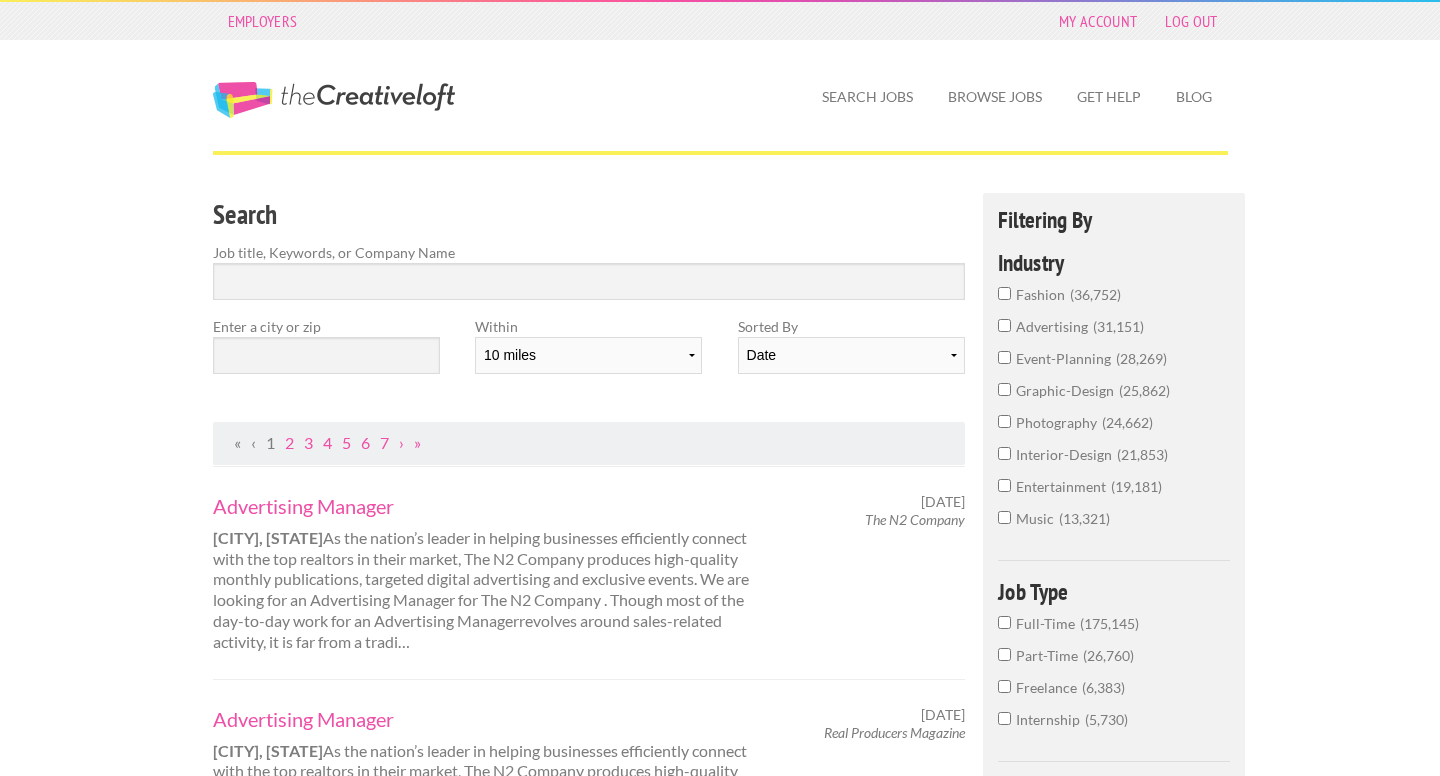 click on "Browse Jobs" at bounding box center (995, 97) 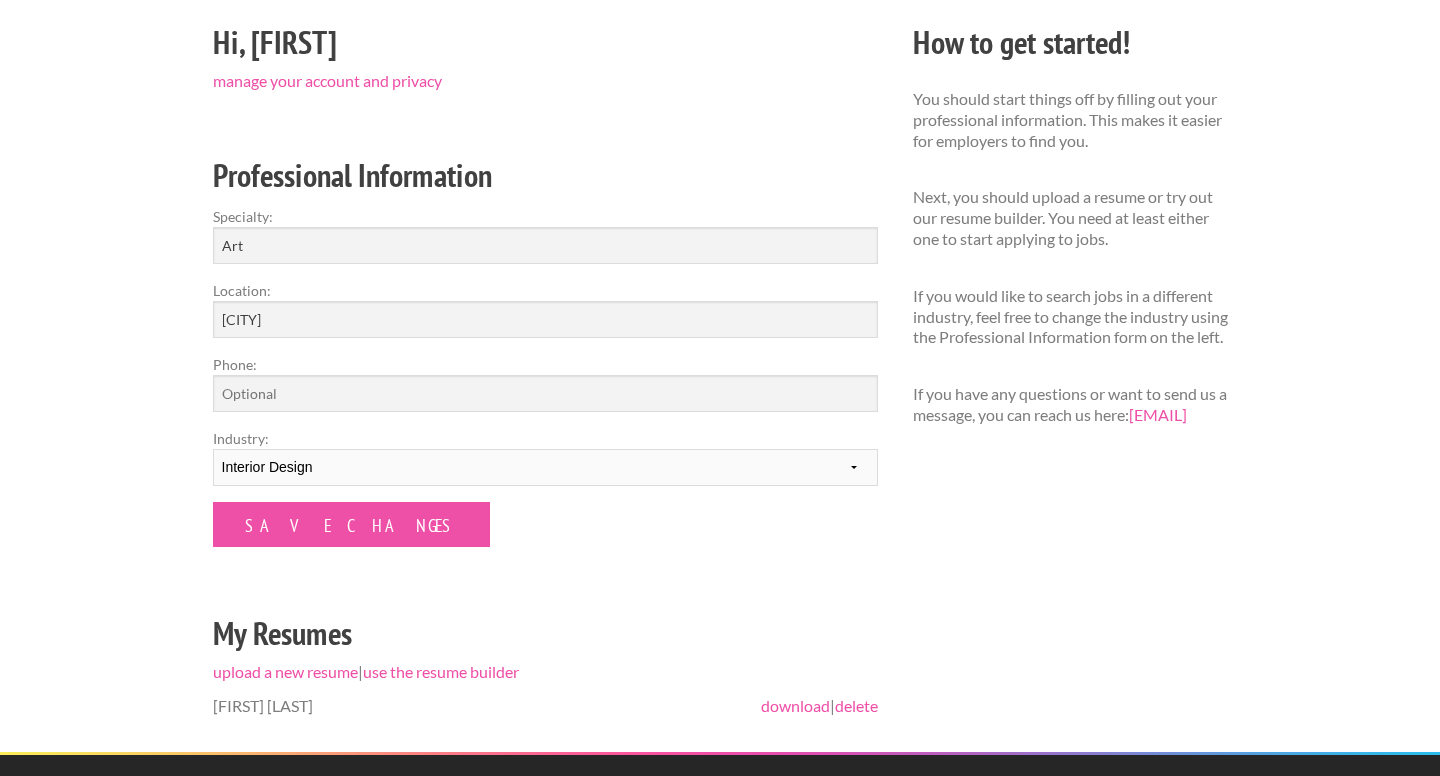 scroll, scrollTop: 490, scrollLeft: 0, axis: vertical 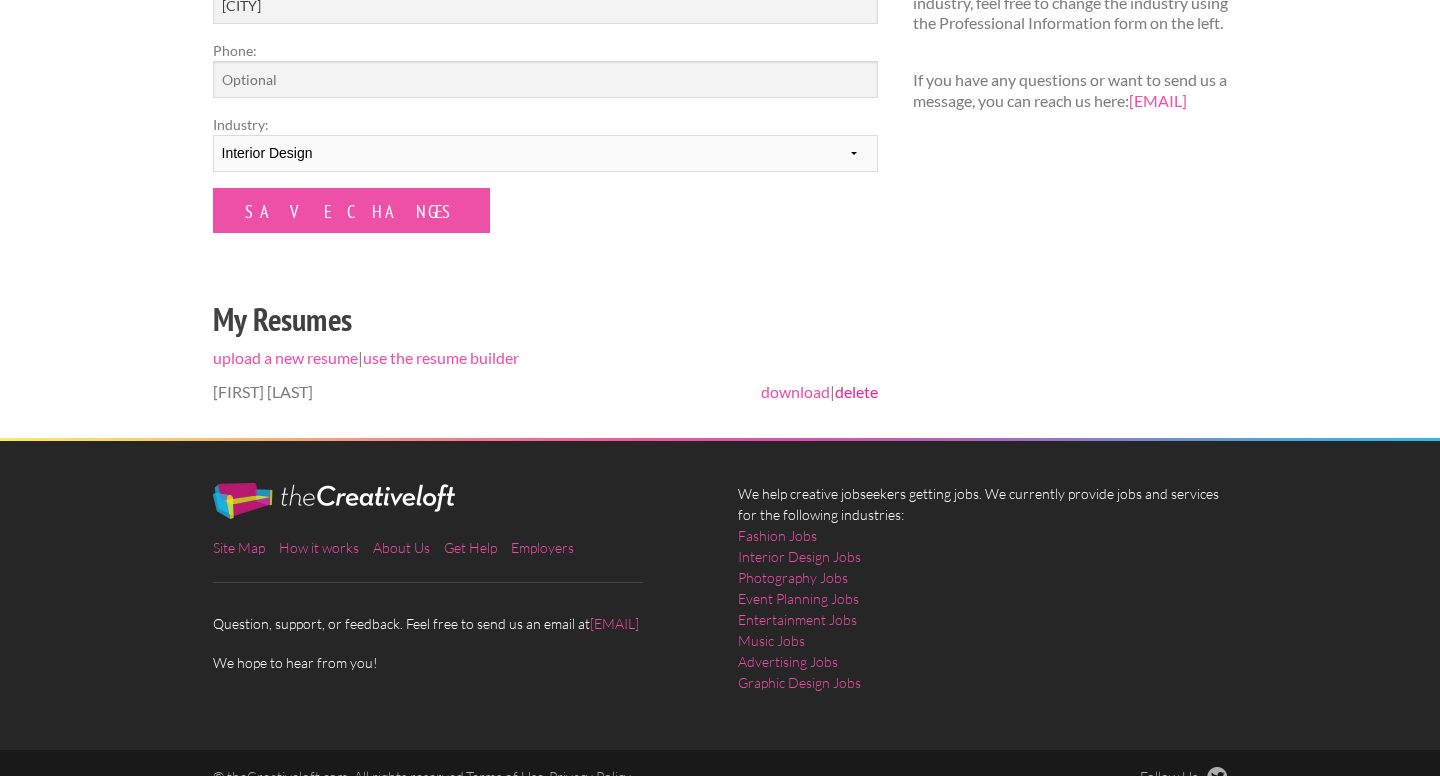 click on "delete" at bounding box center [856, 391] 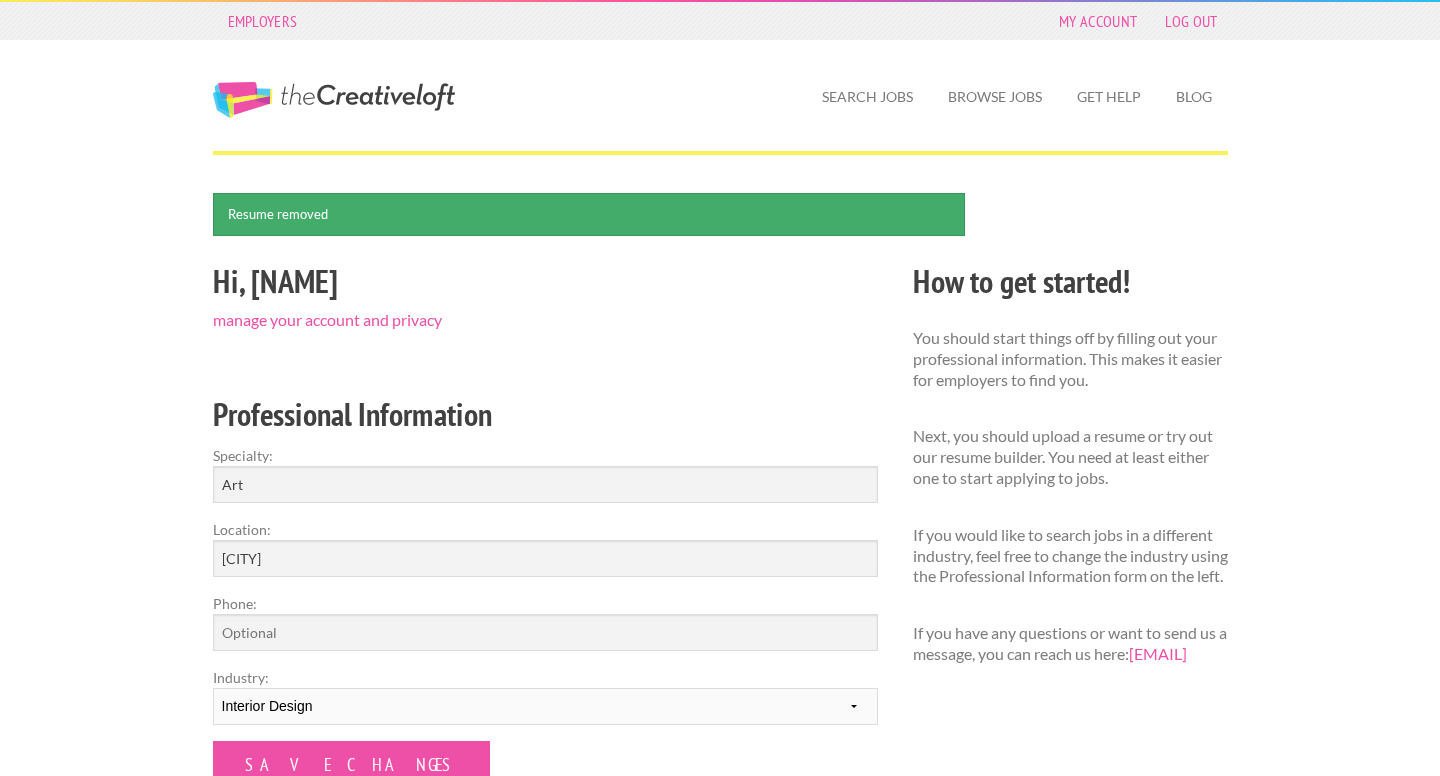 scroll, scrollTop: 0, scrollLeft: 0, axis: both 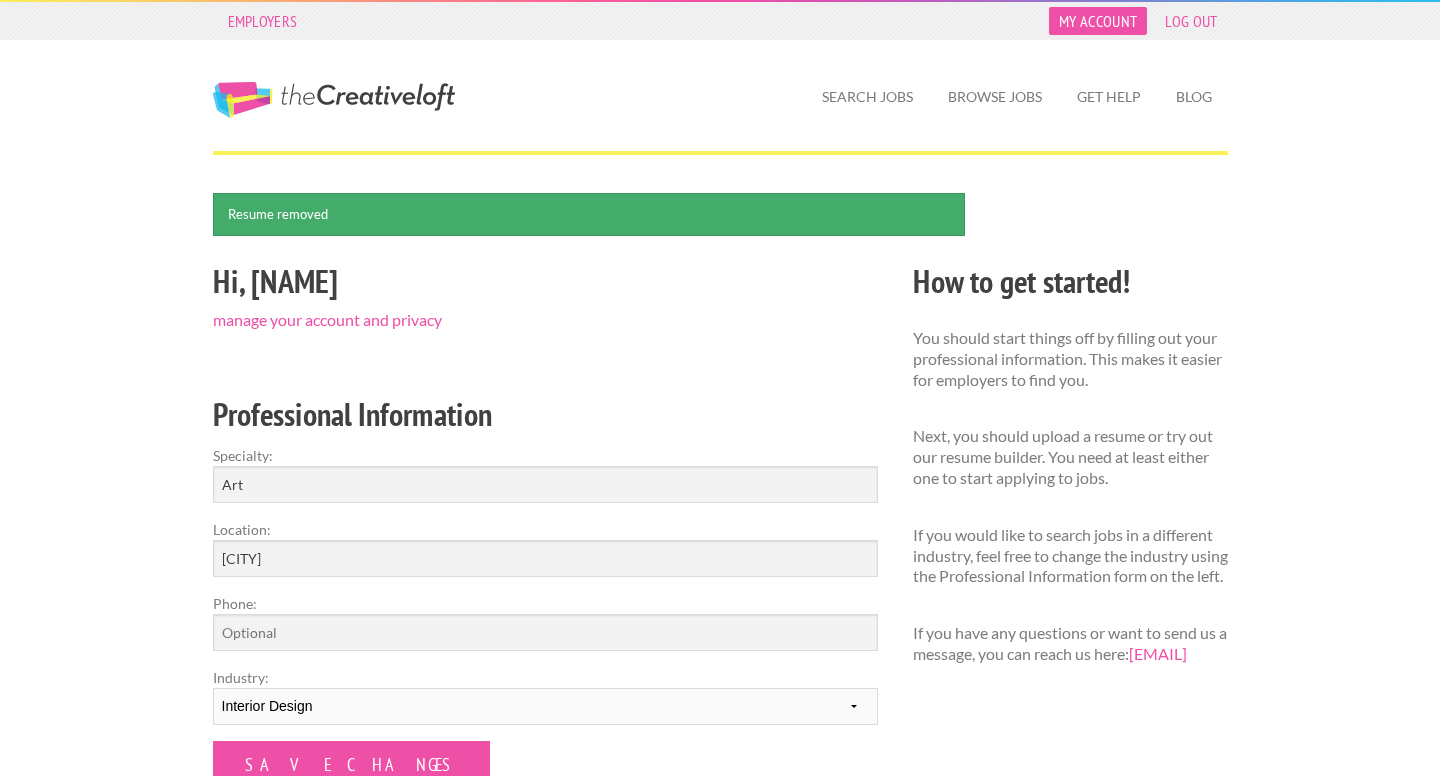 click on "My Account" at bounding box center [1098, 21] 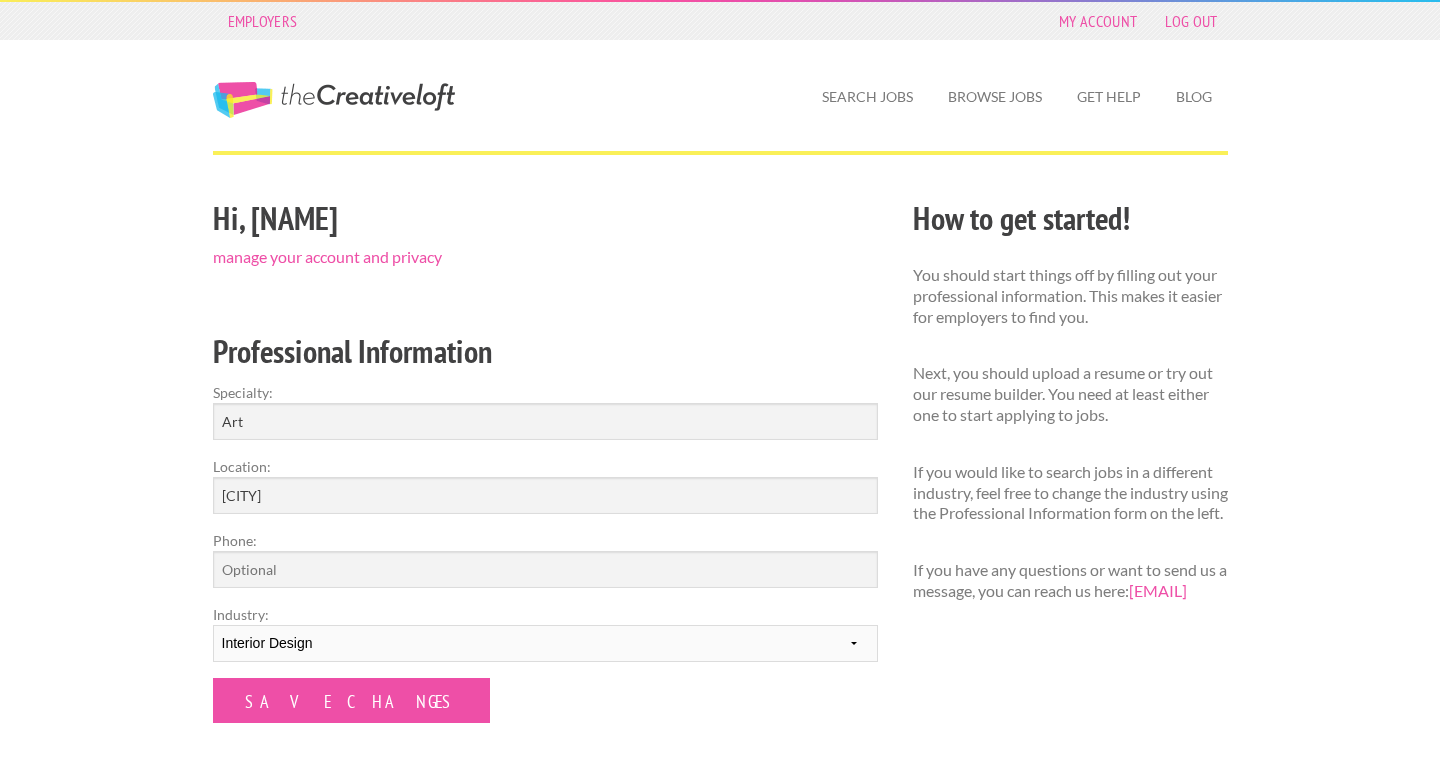 scroll, scrollTop: 0, scrollLeft: 0, axis: both 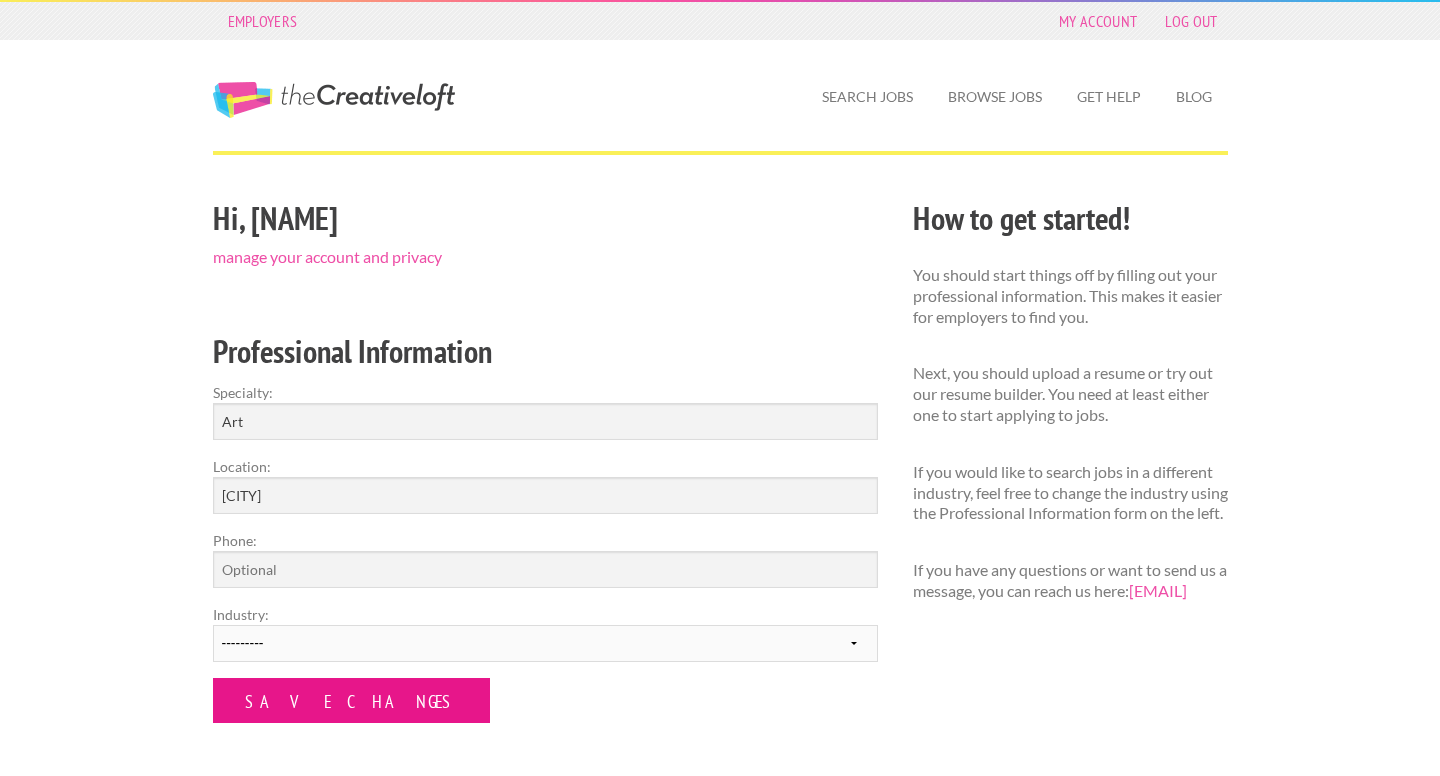 click on "Save Changes" at bounding box center (351, 700) 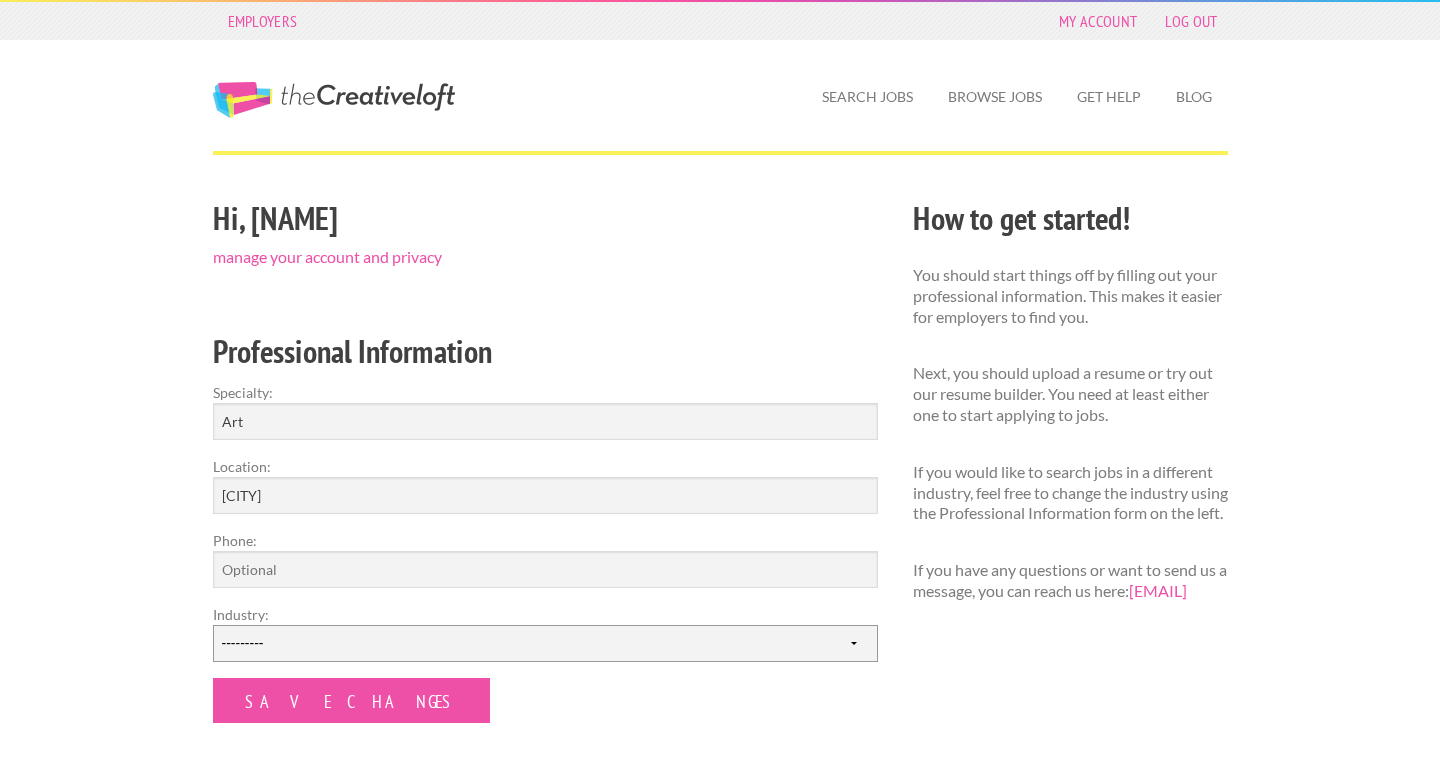 select on "8" 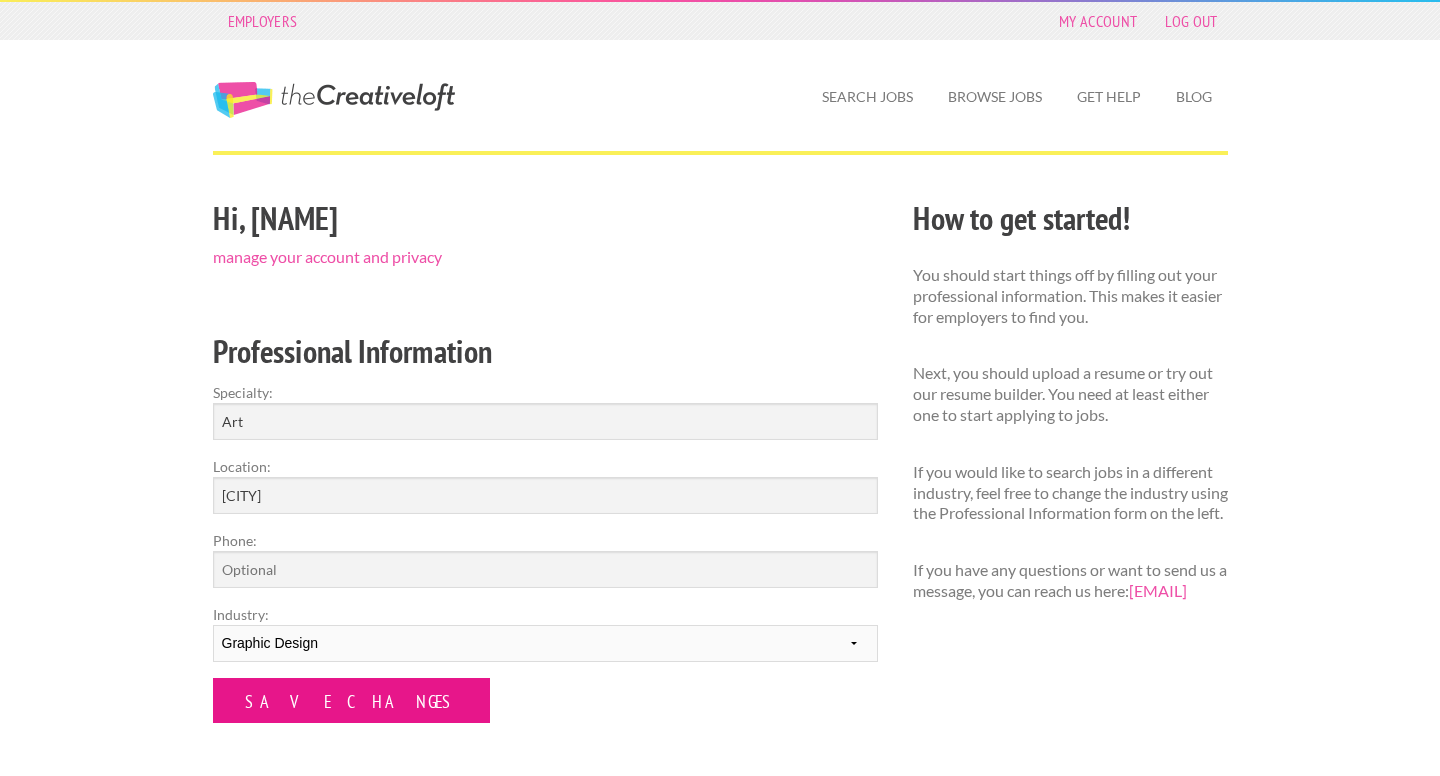 click on "Save Changes" at bounding box center [351, 700] 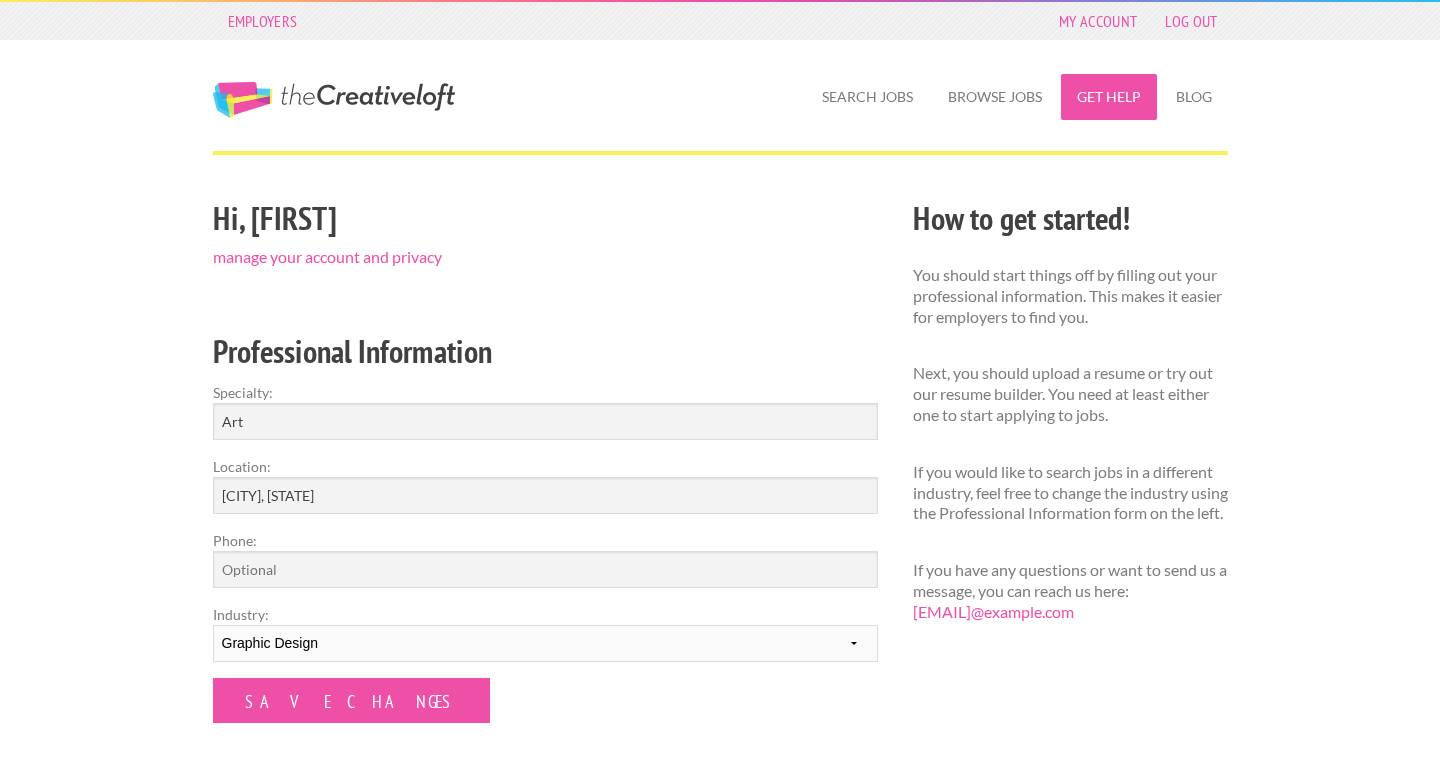 scroll, scrollTop: 0, scrollLeft: 0, axis: both 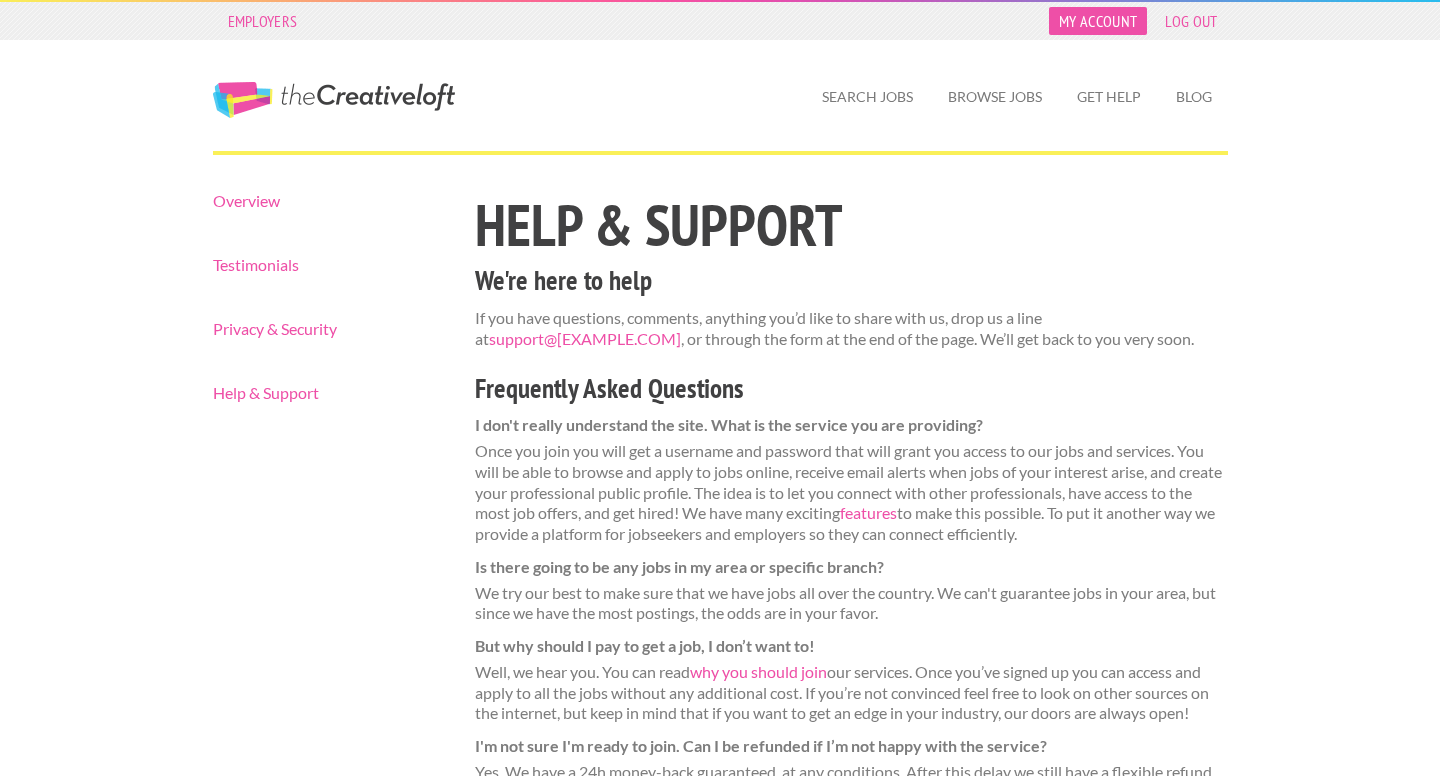 click on "My Account" at bounding box center [1098, 21] 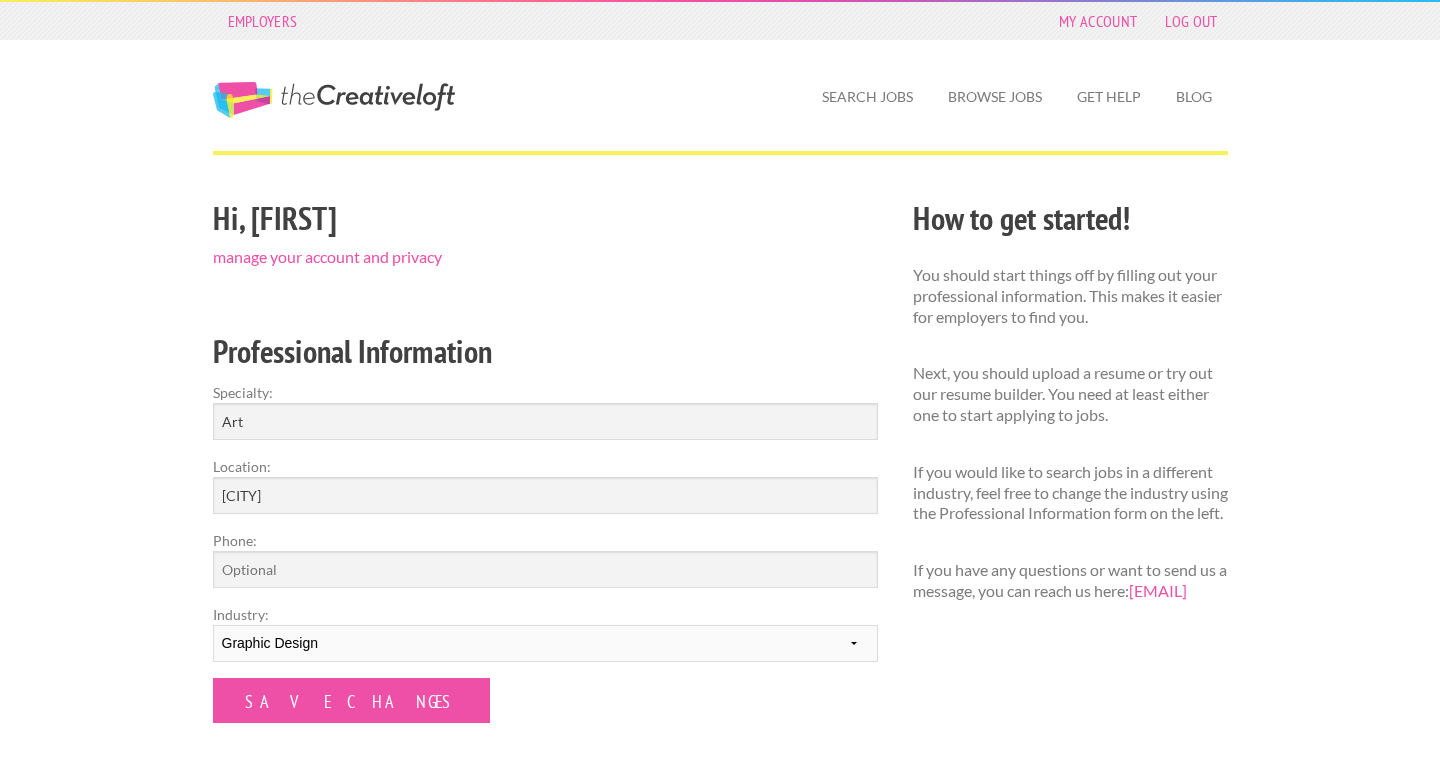 scroll, scrollTop: 0, scrollLeft: 0, axis: both 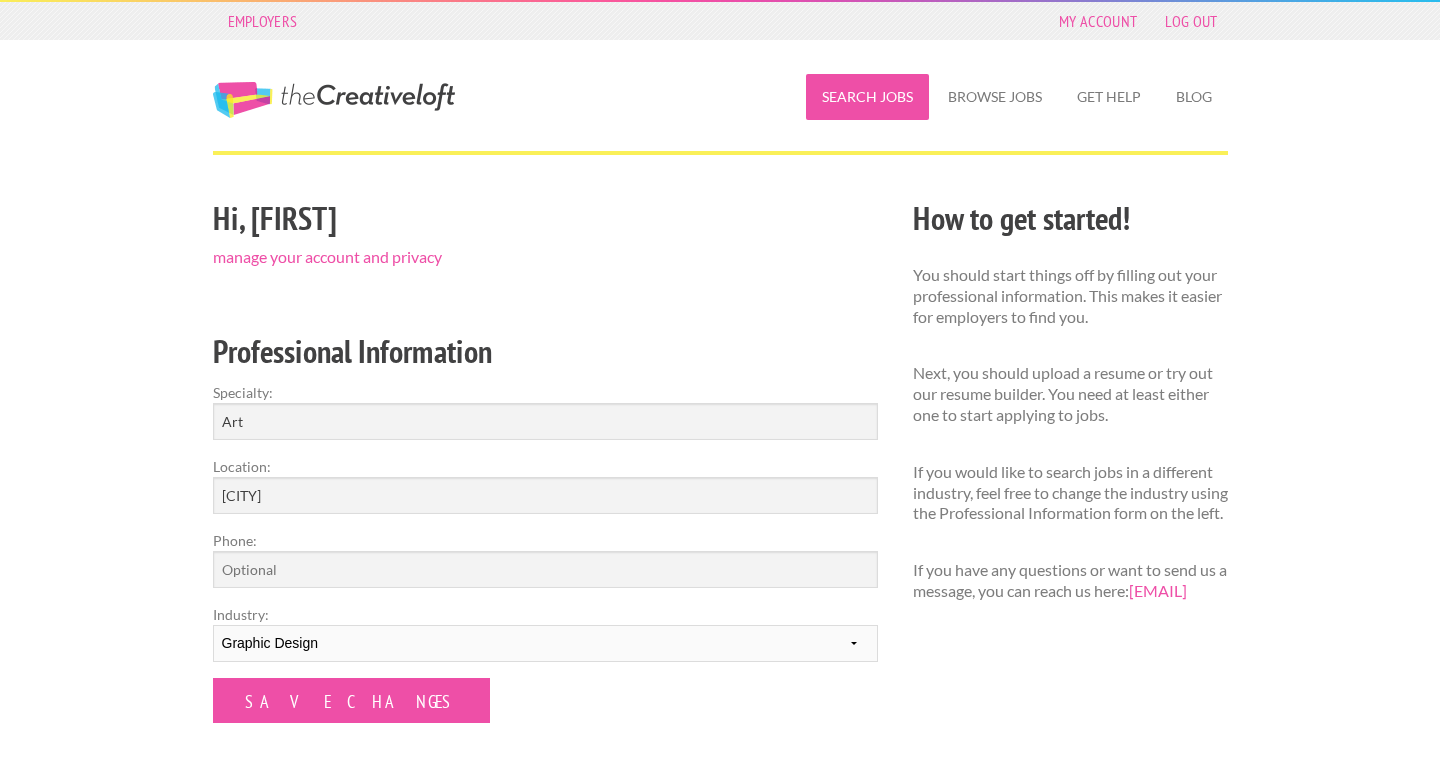 click on "Search Jobs" at bounding box center [867, 97] 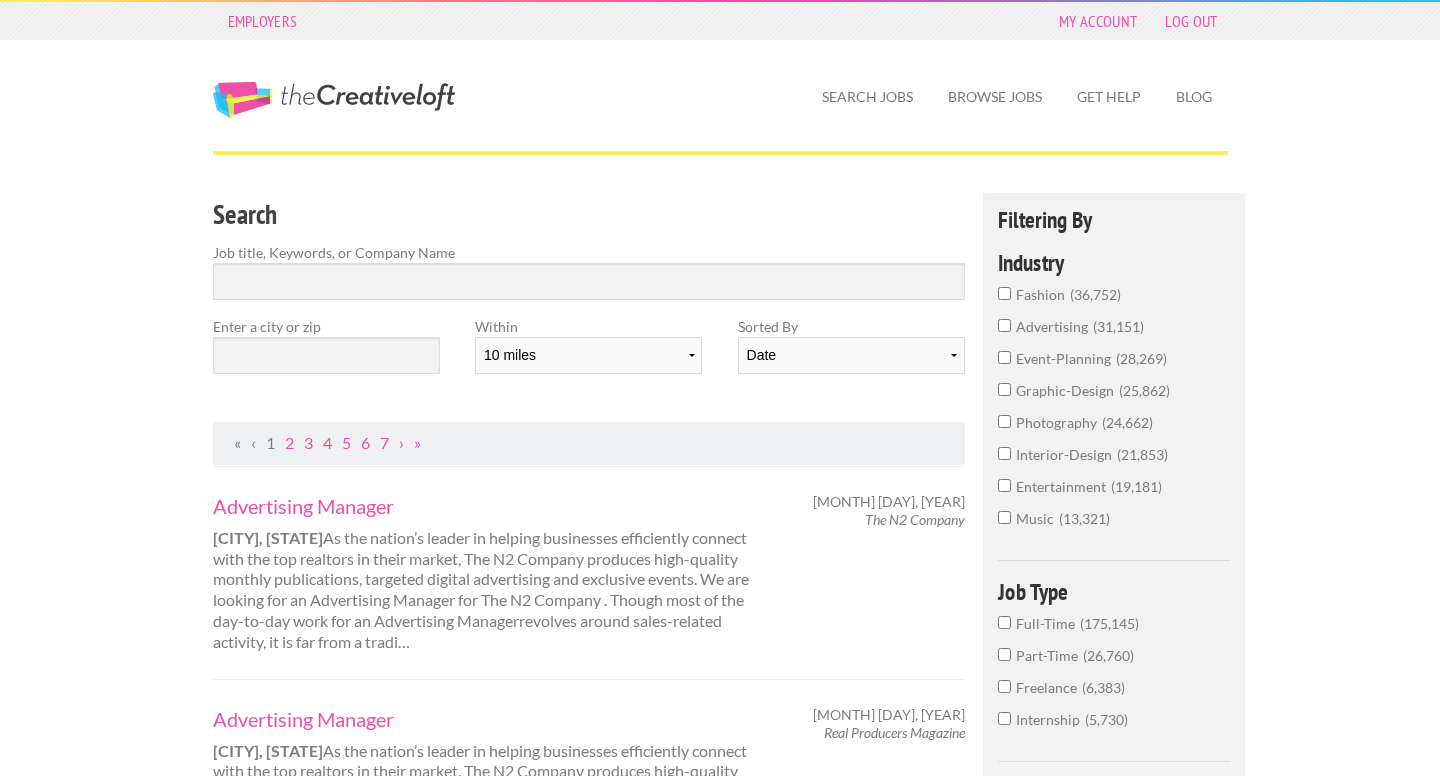 scroll, scrollTop: 0, scrollLeft: 0, axis: both 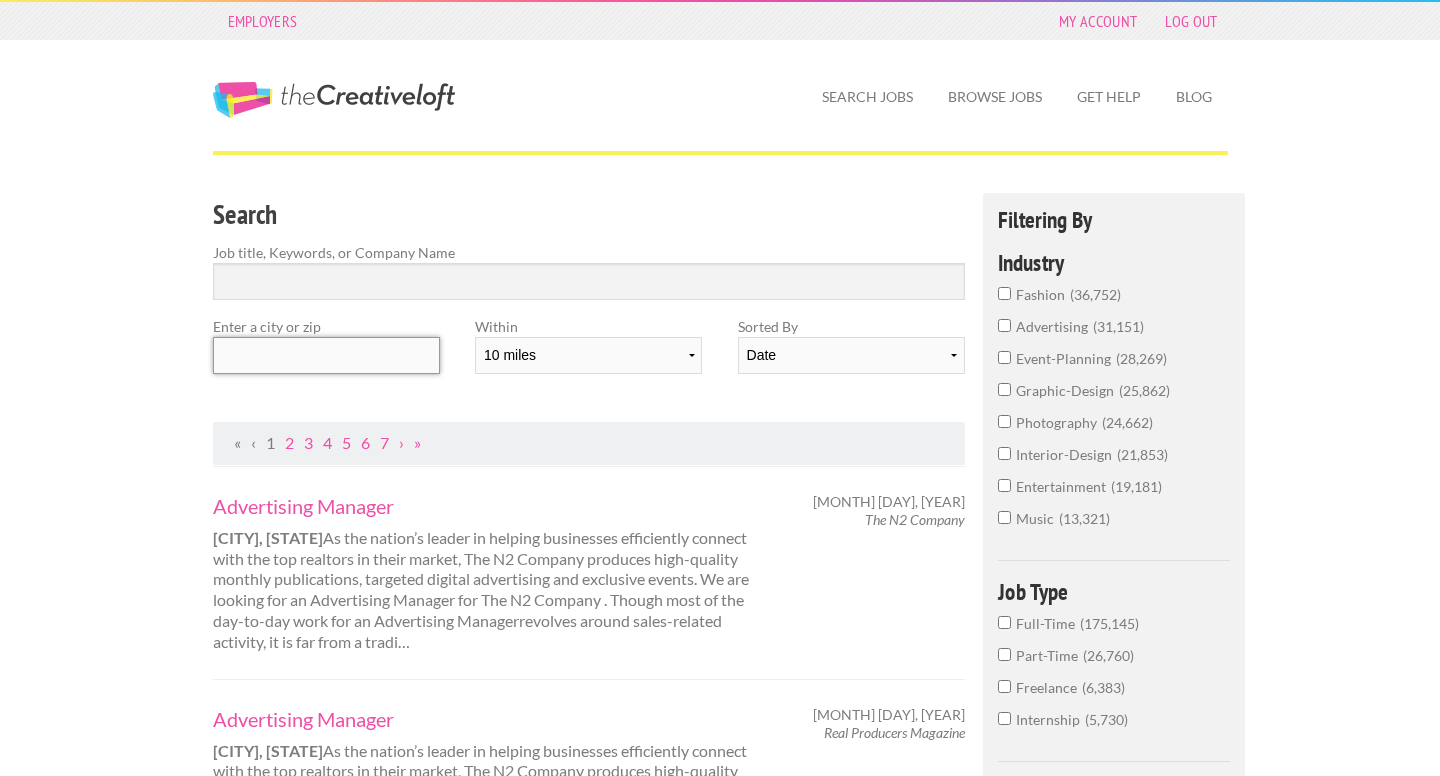 click at bounding box center (326, 355) 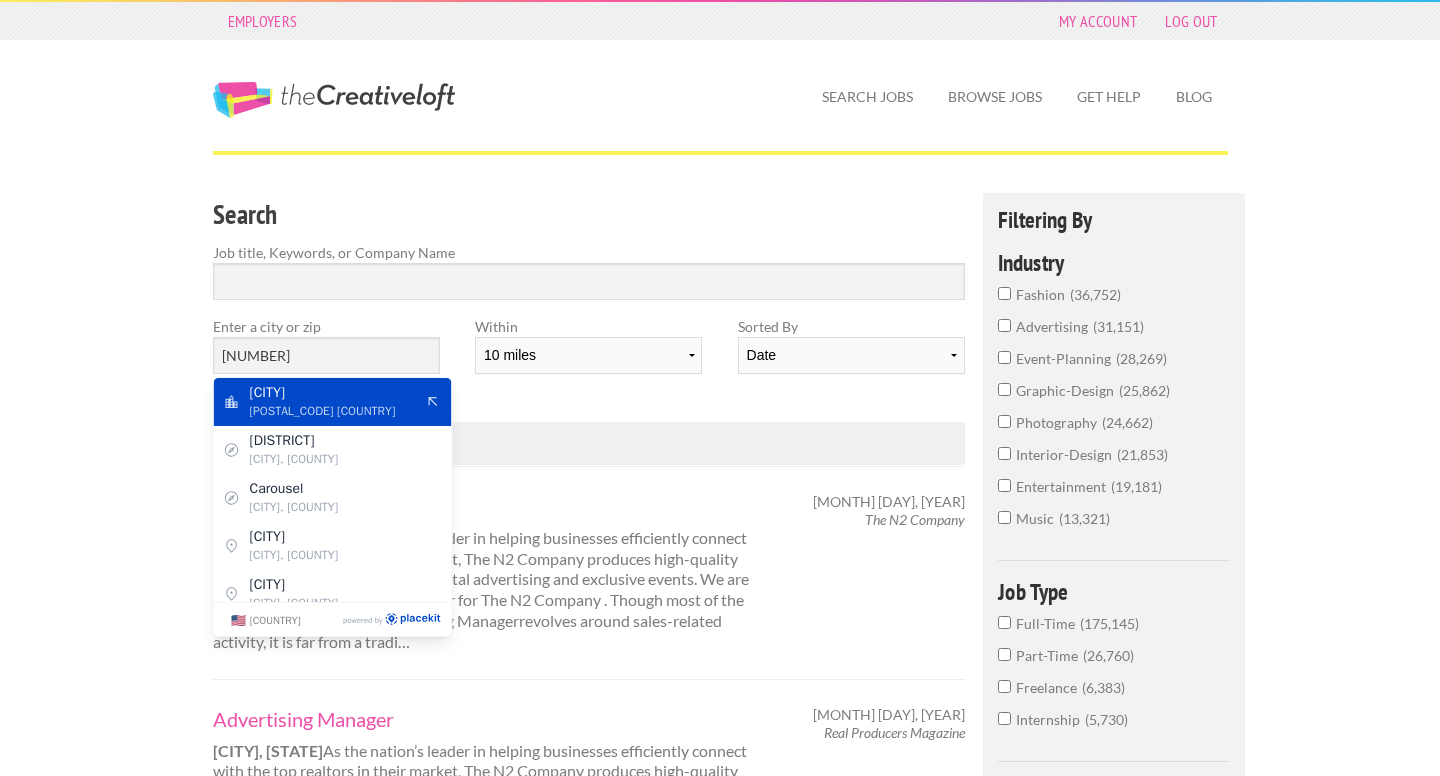 click on "12866 United States of America" at bounding box center (332, 411) 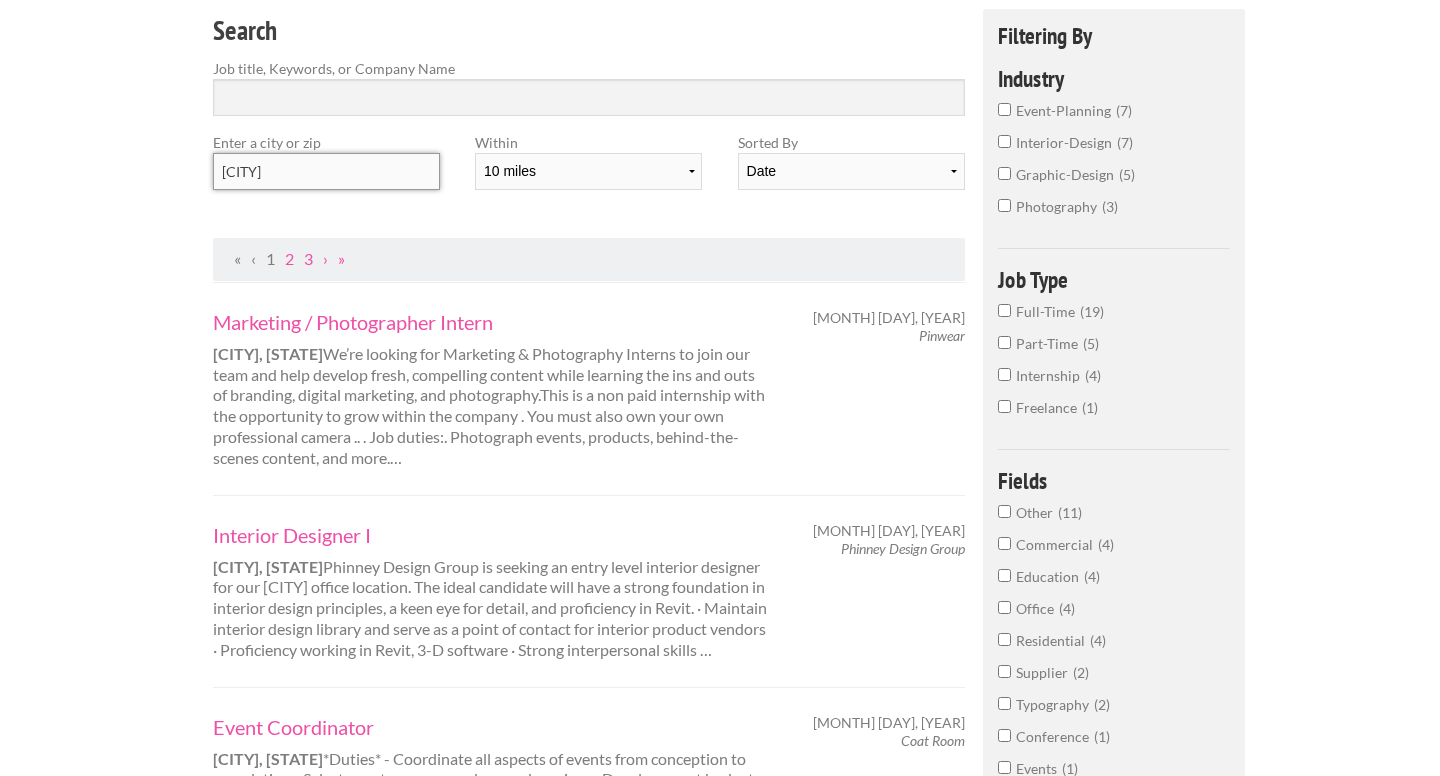 scroll, scrollTop: 187, scrollLeft: 0, axis: vertical 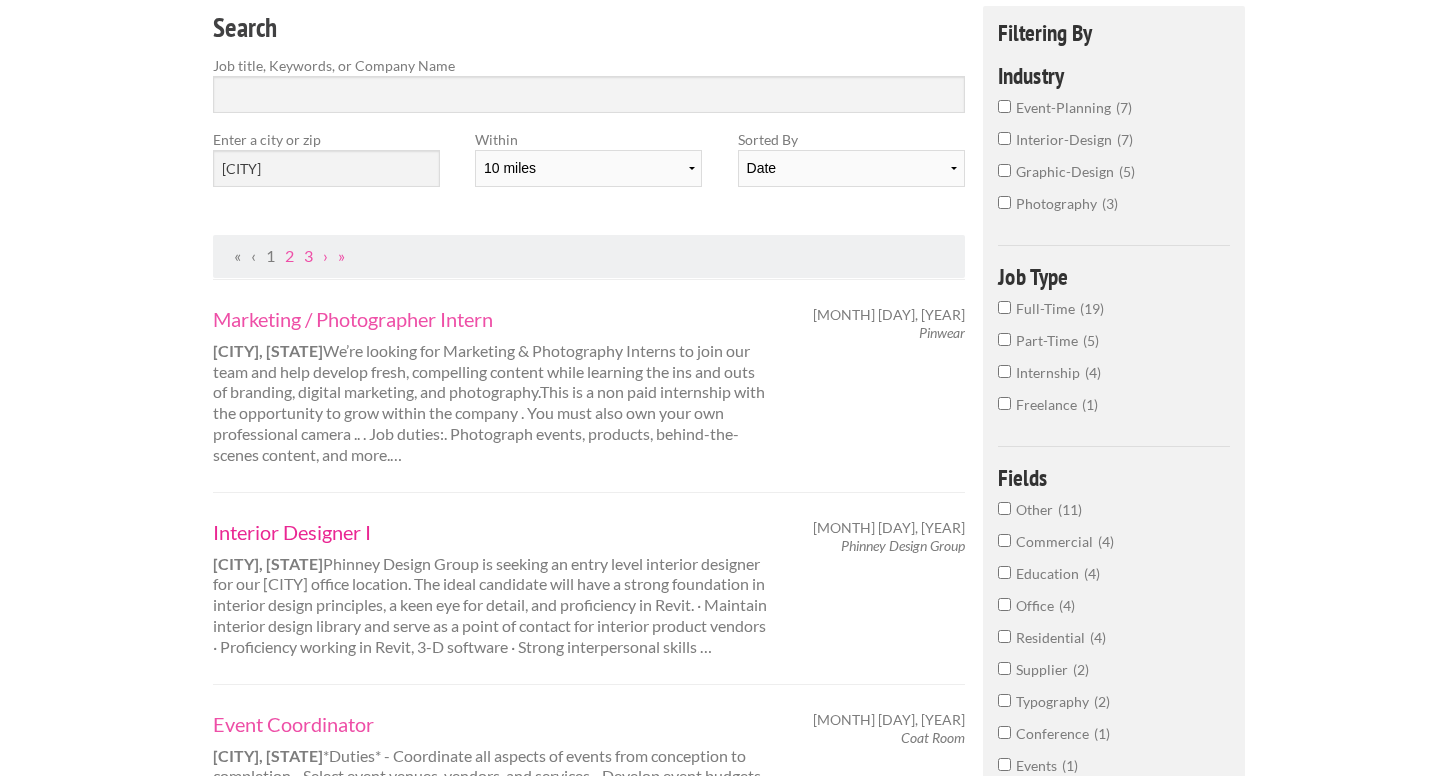 click on "Interior Designer I" at bounding box center [491, 532] 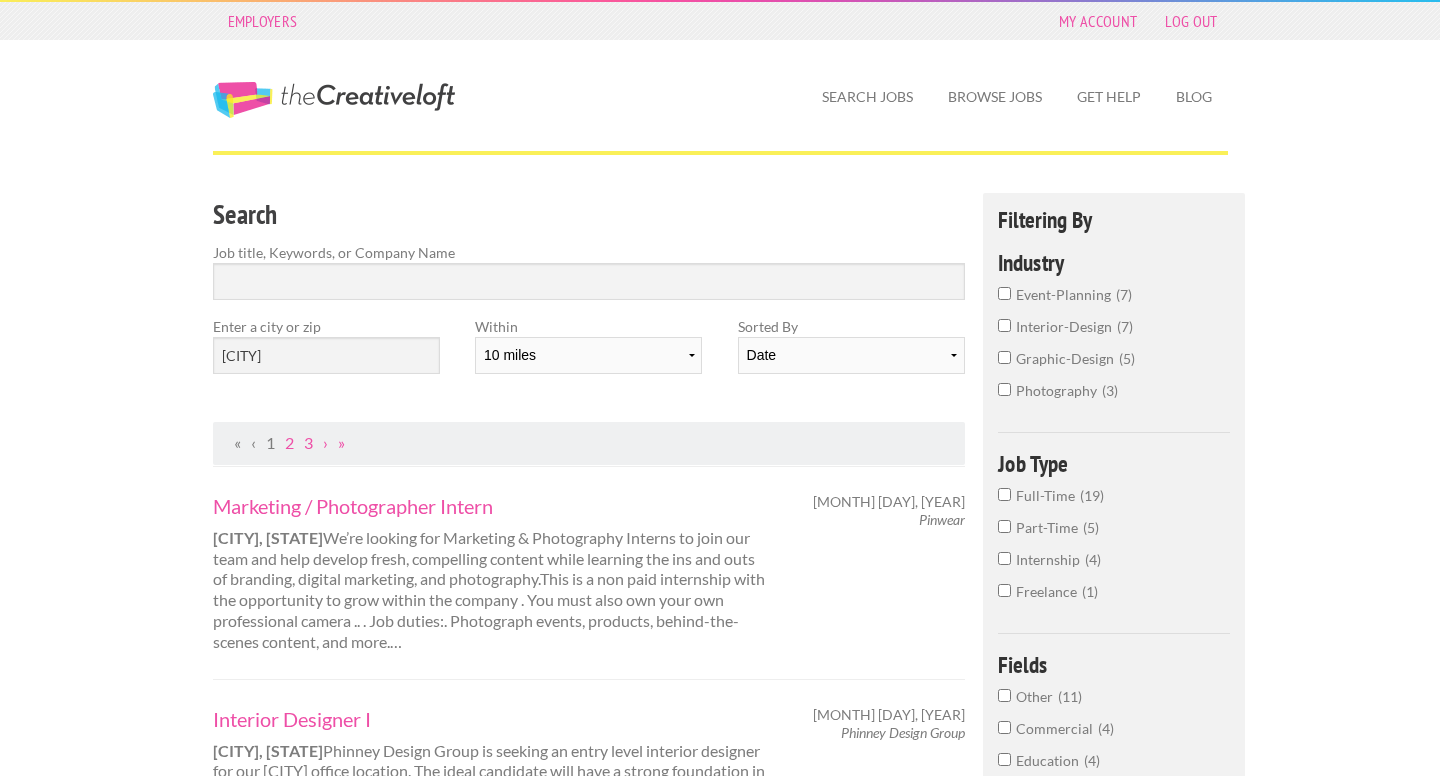 scroll, scrollTop: 0, scrollLeft: 0, axis: both 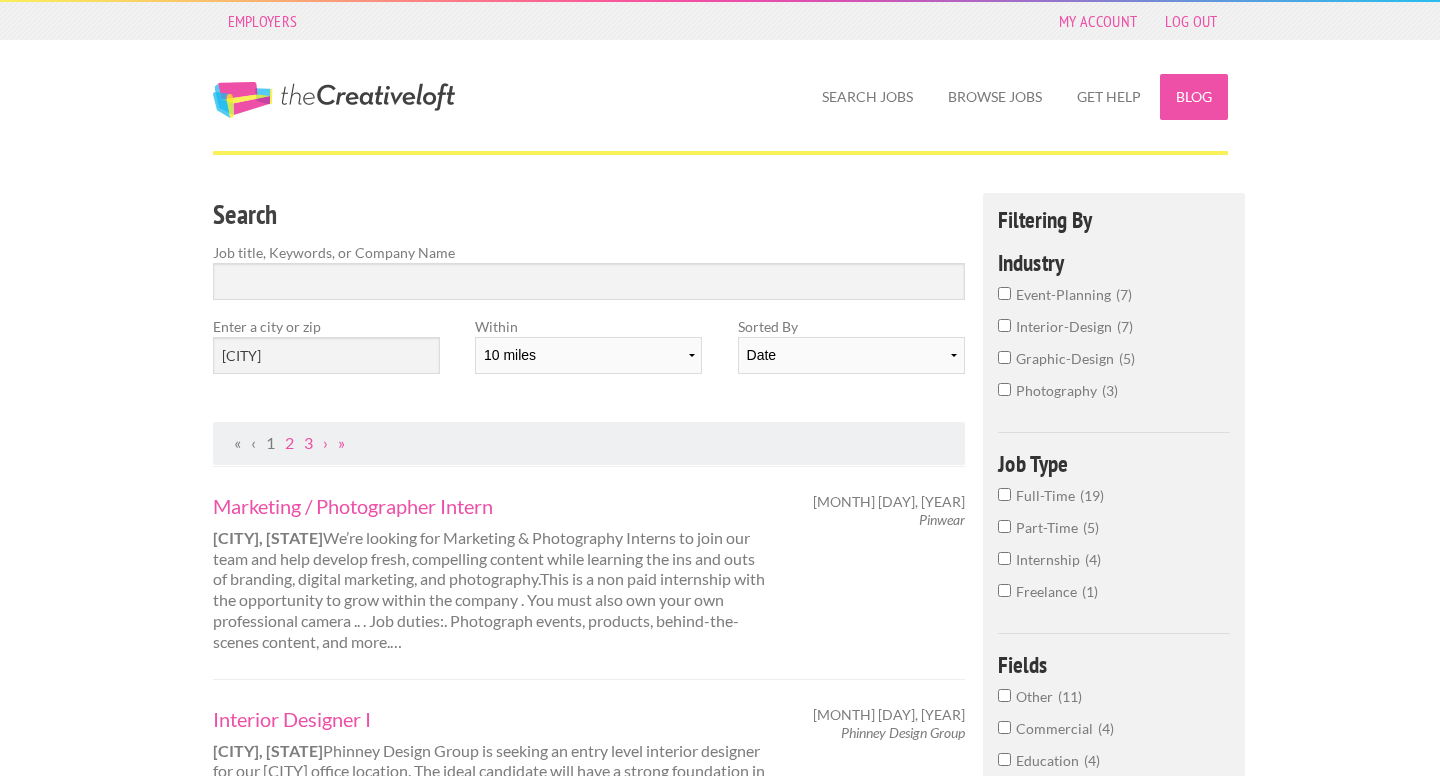 click on "Blog" at bounding box center [1194, 97] 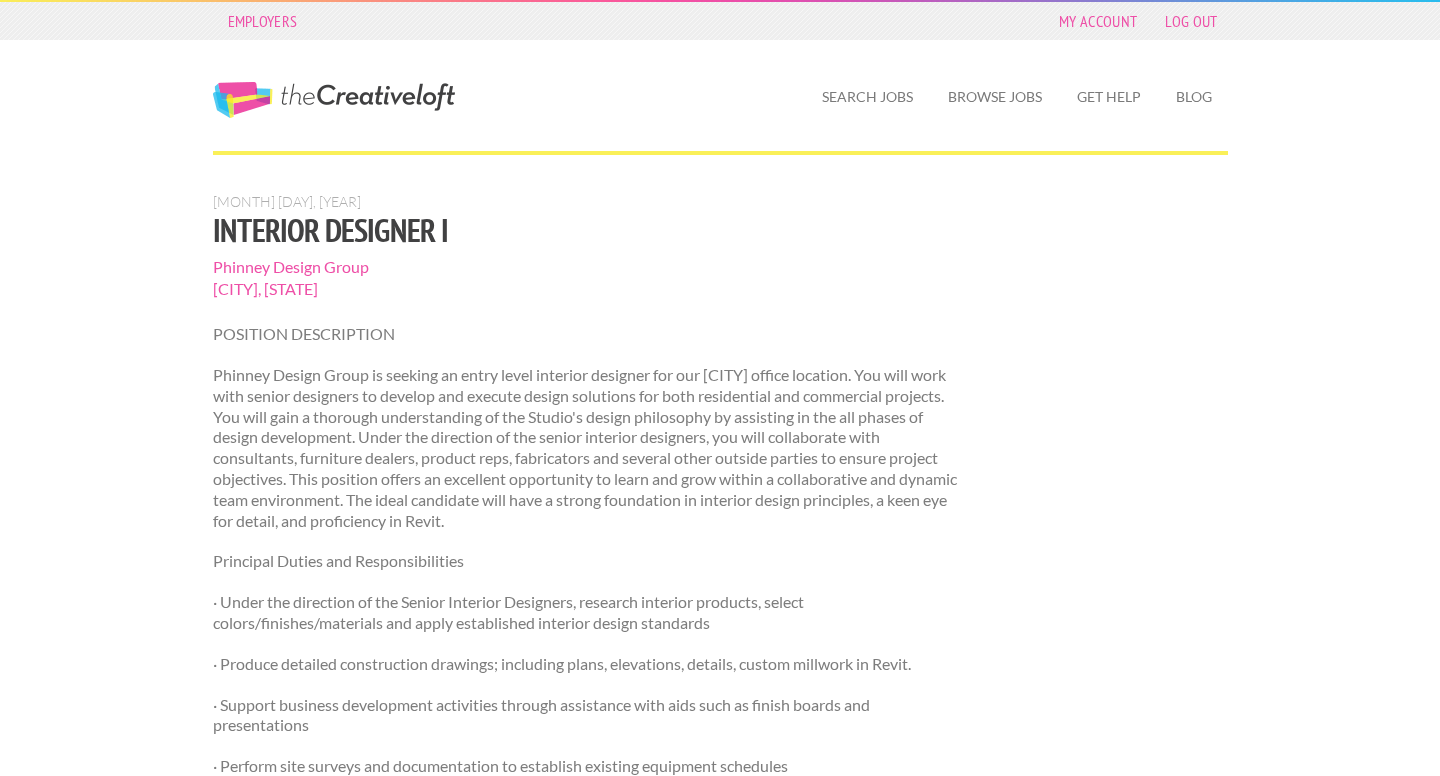 scroll, scrollTop: 0, scrollLeft: 0, axis: both 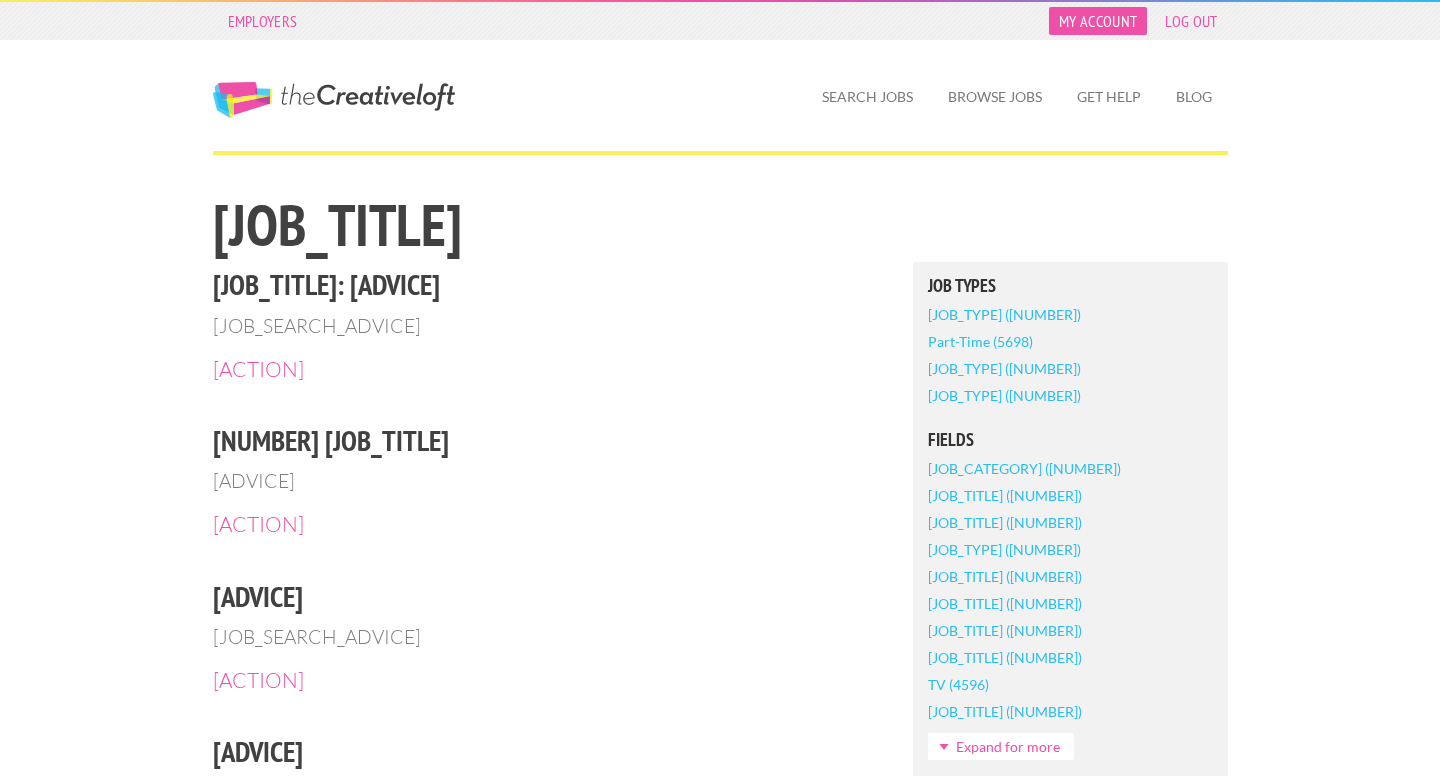click on "My Account" at bounding box center (1098, 21) 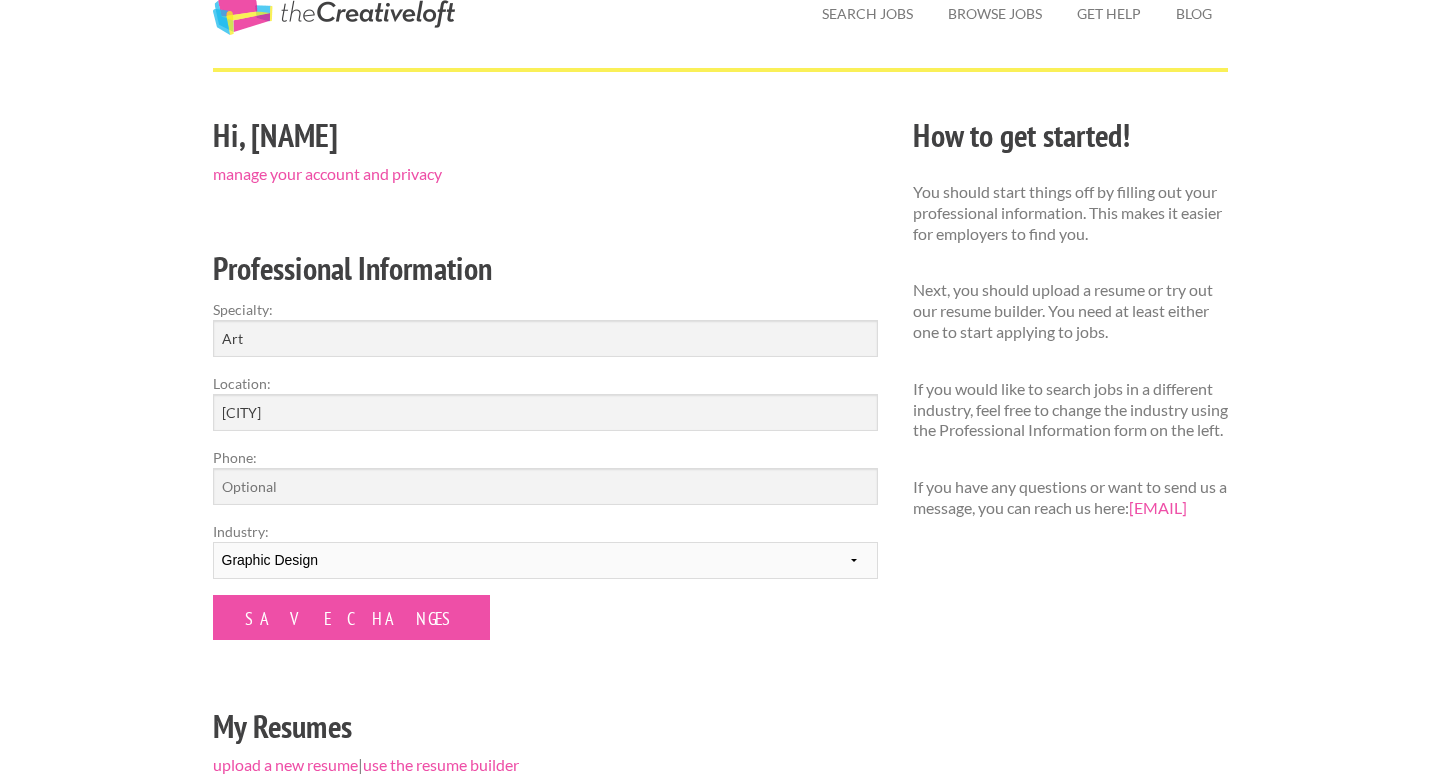 scroll, scrollTop: 88, scrollLeft: 0, axis: vertical 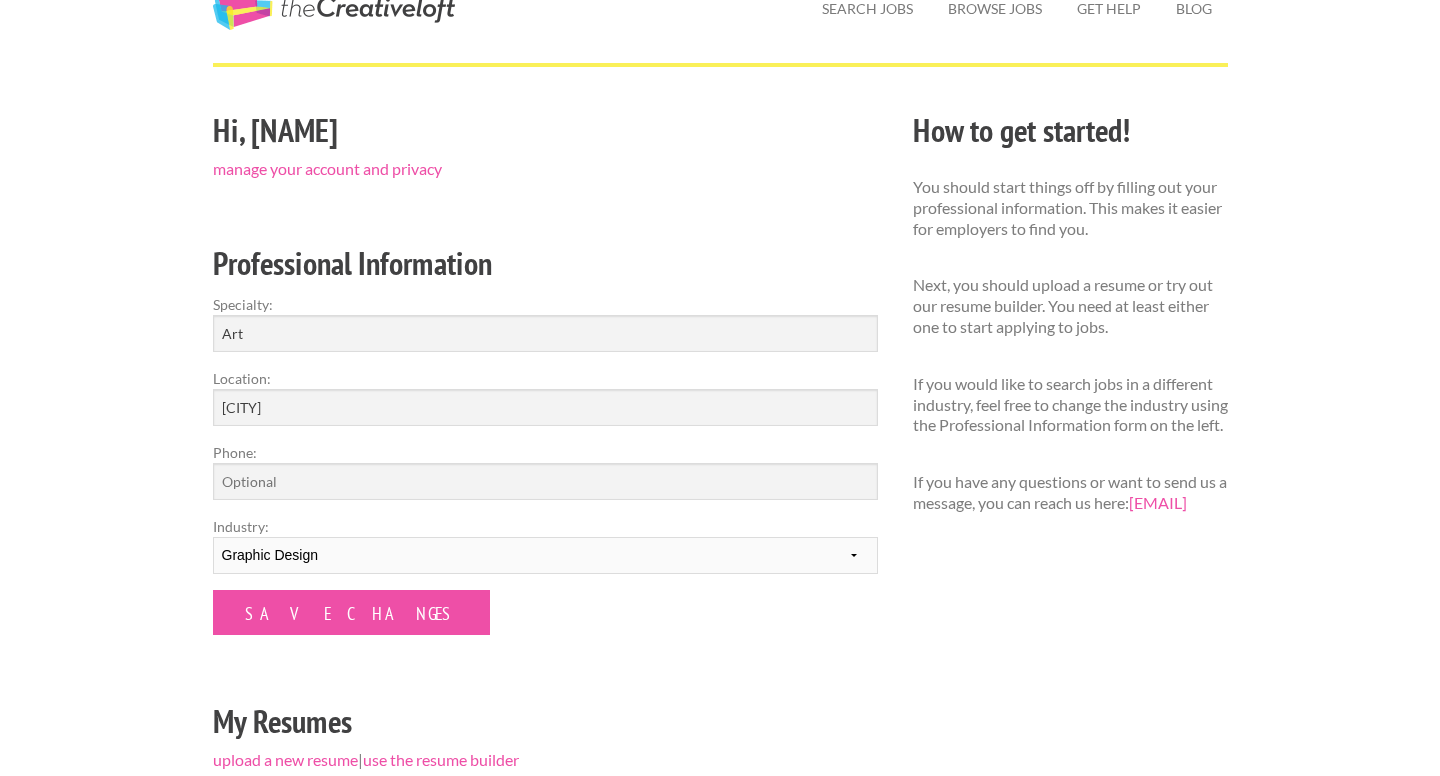 drag, startPoint x: 1113, startPoint y: 532, endPoint x: 908, endPoint y: 535, distance: 205.02196 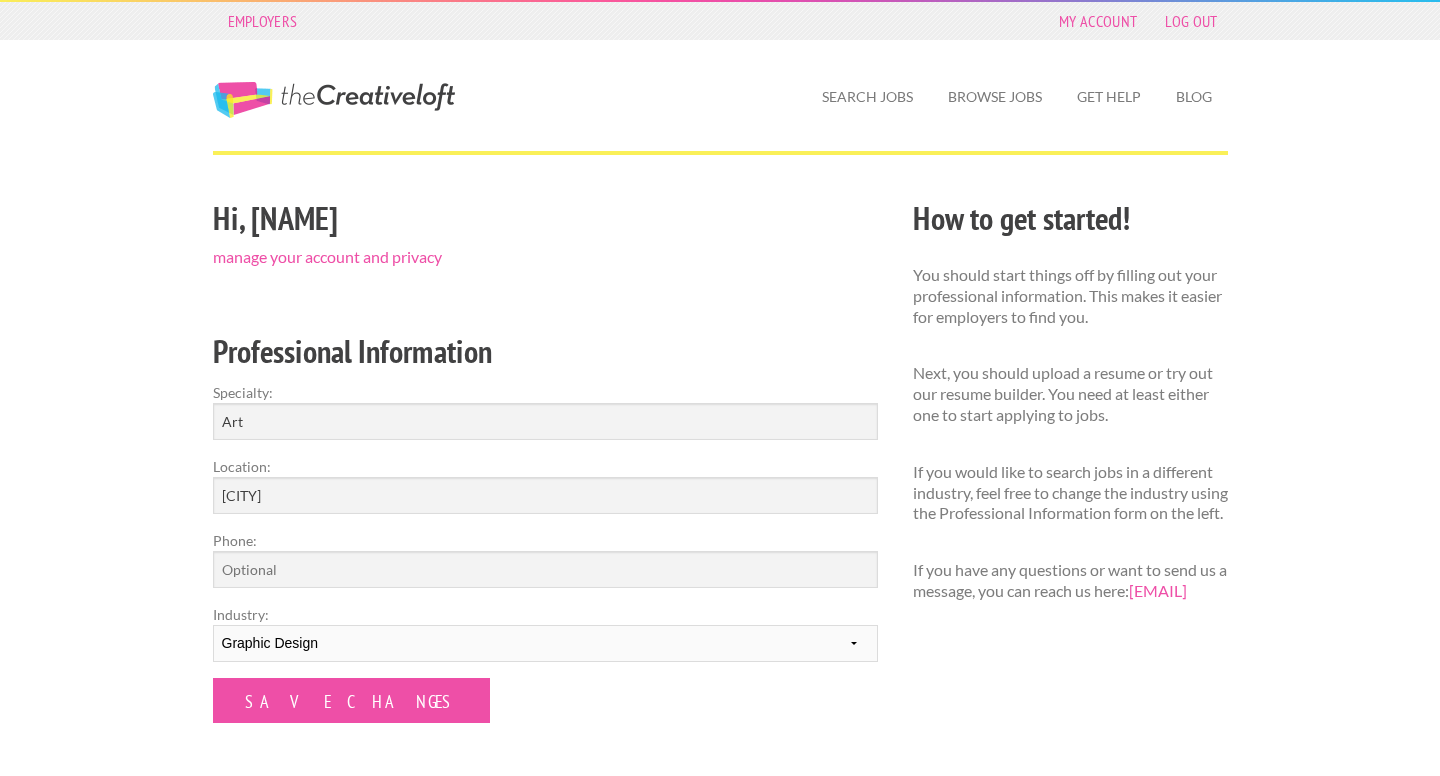 scroll, scrollTop: 0, scrollLeft: 0, axis: both 